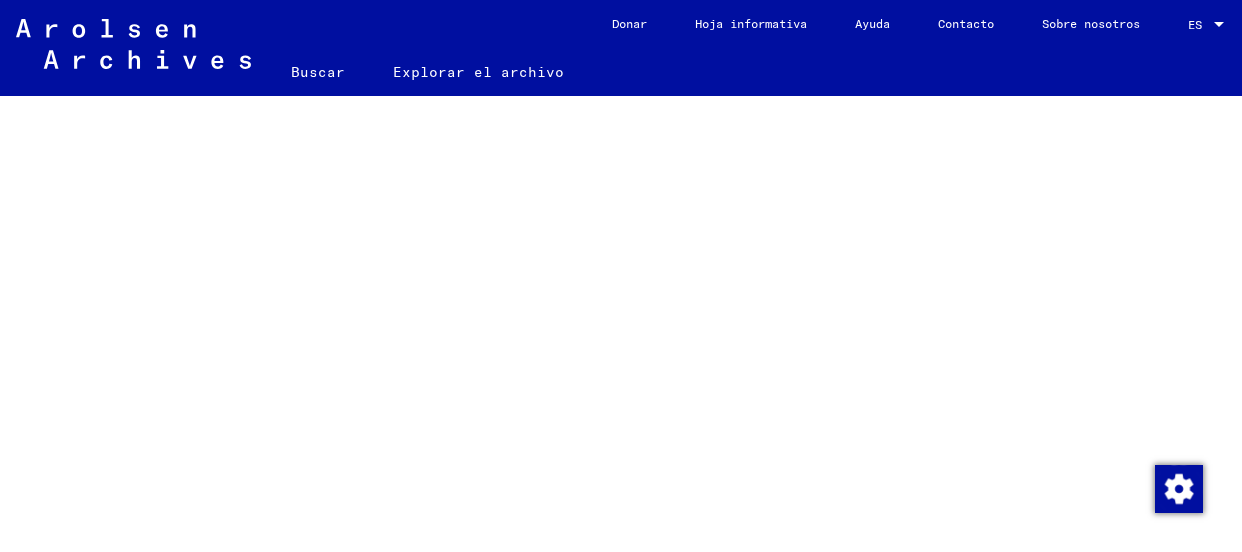 scroll, scrollTop: 0, scrollLeft: 0, axis: both 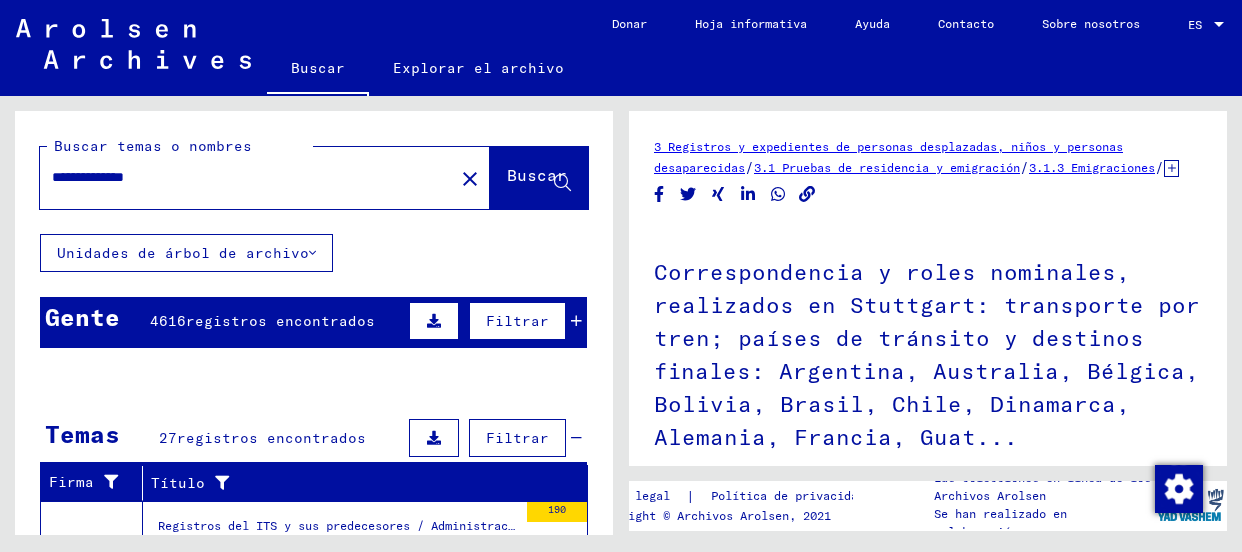 click on "Correspondencia de la OIR con diversos gobiernos" at bounding box center [374, 558] 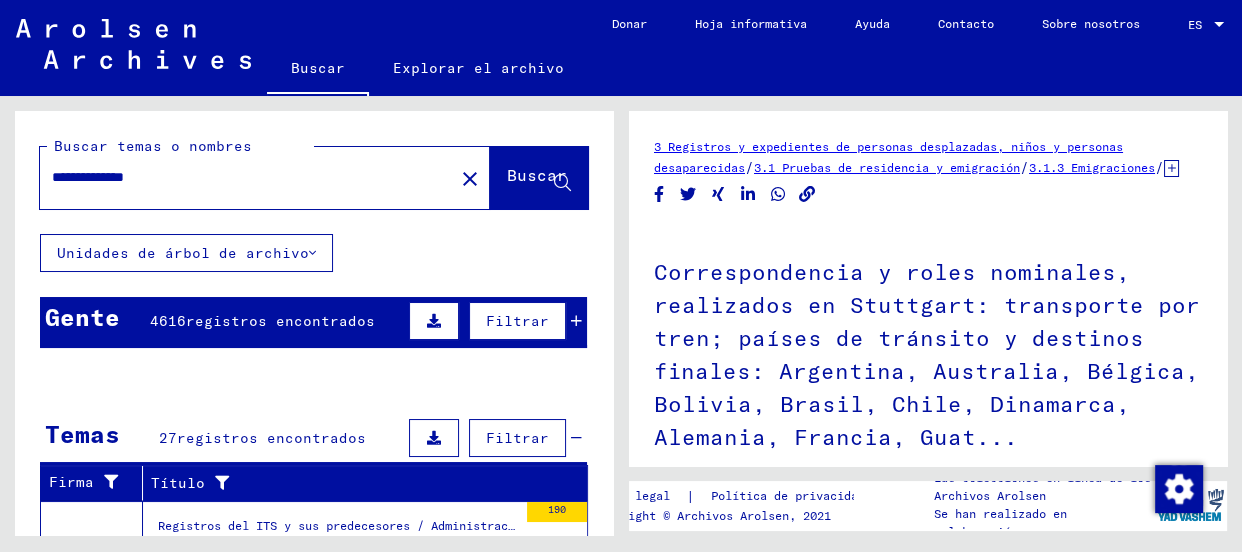 scroll, scrollTop: 0, scrollLeft: 0, axis: both 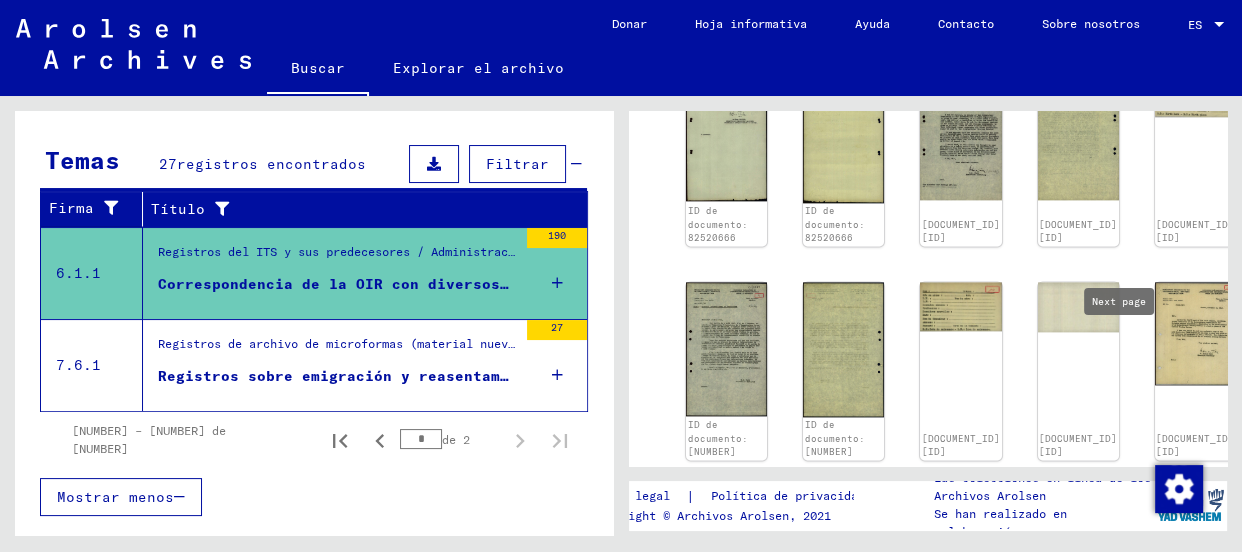 click 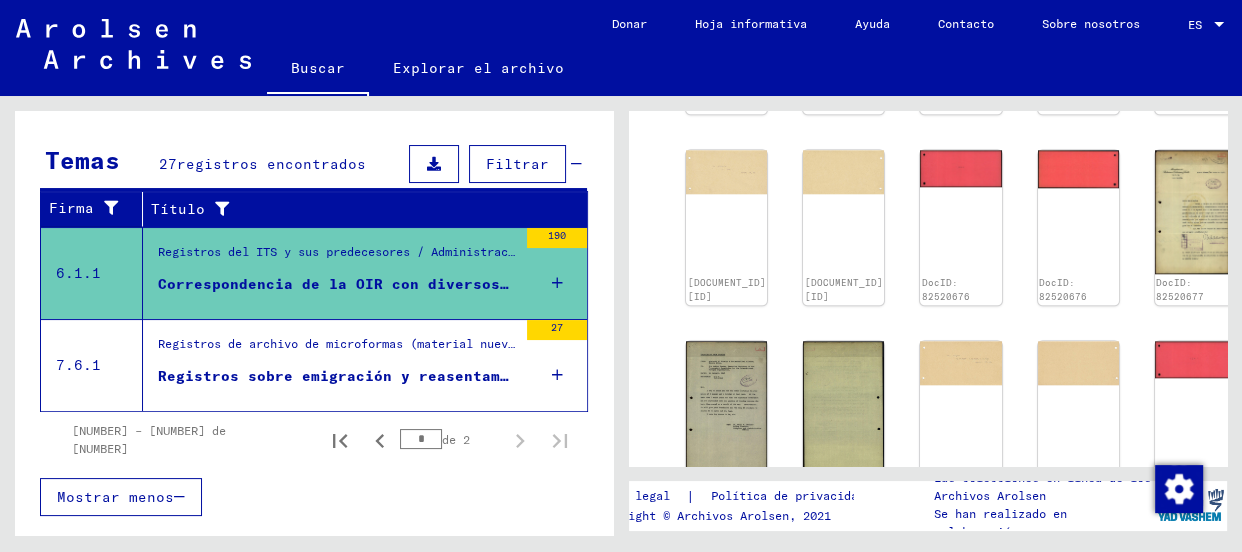 scroll, scrollTop: 2236, scrollLeft: 0, axis: vertical 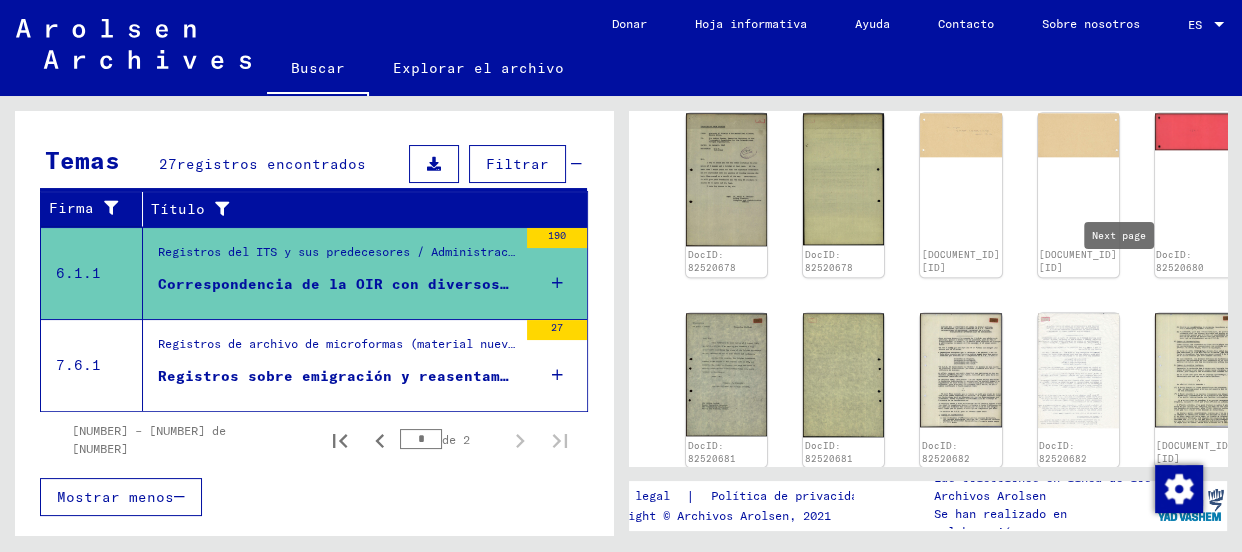 click 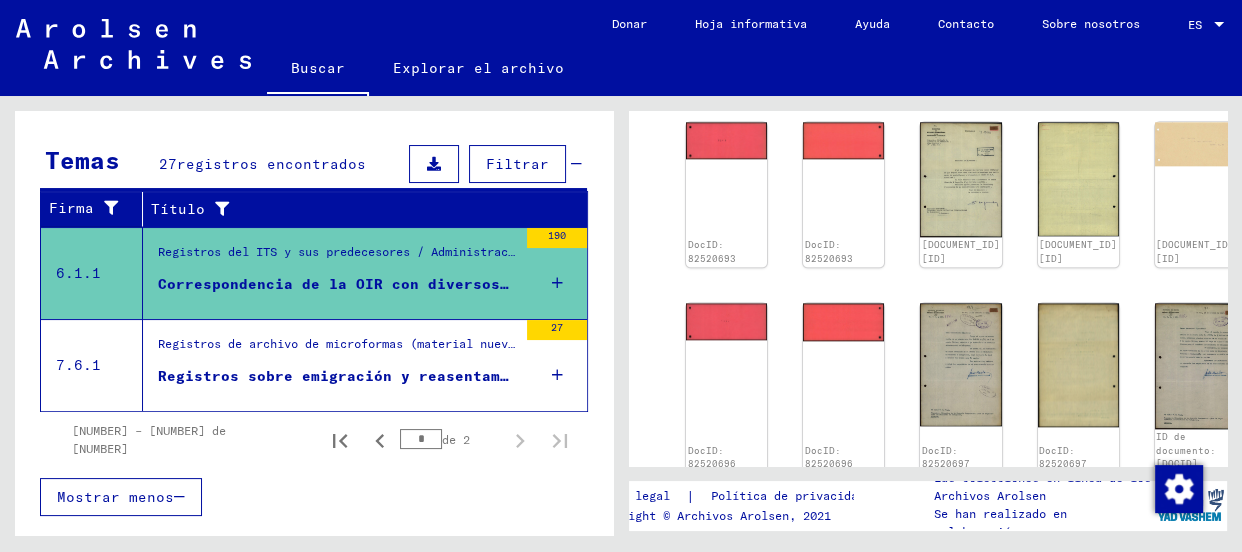 scroll, scrollTop: 2008, scrollLeft: 0, axis: vertical 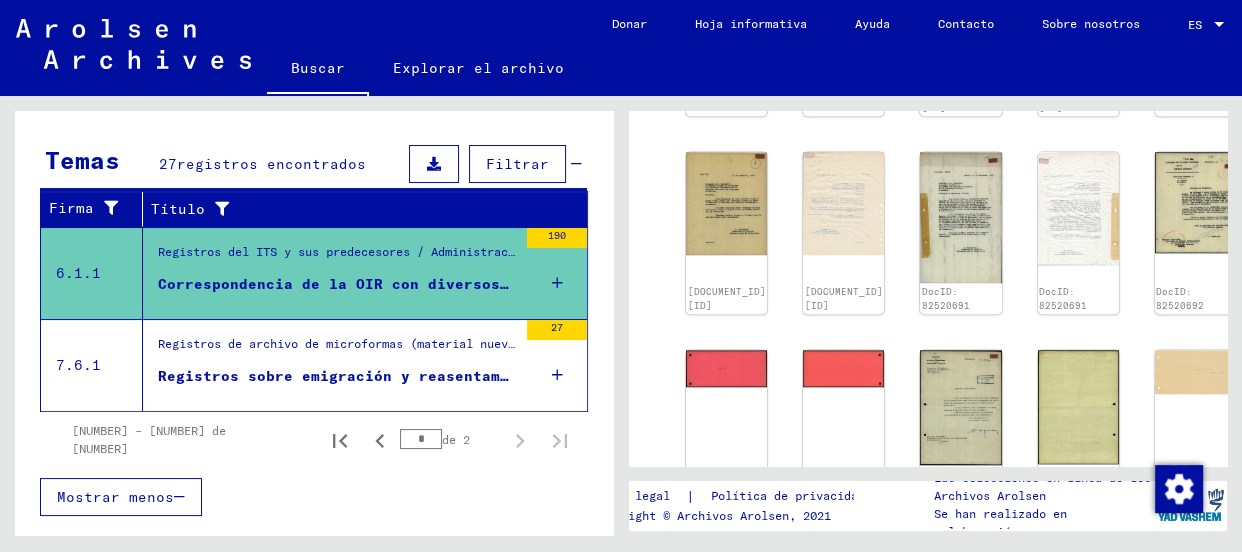 click 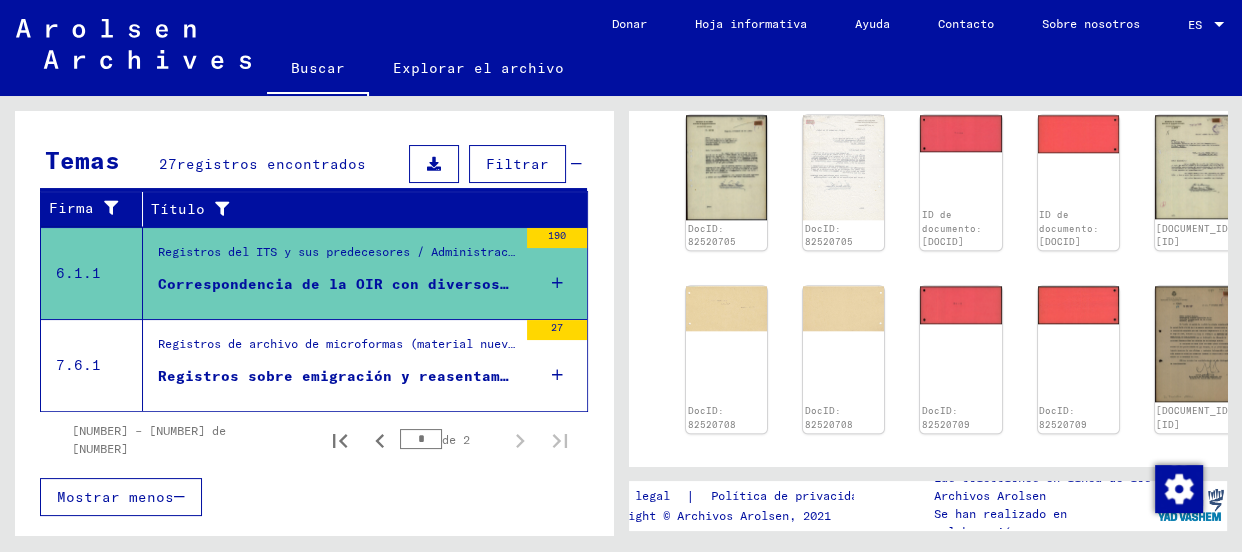 type on "*" 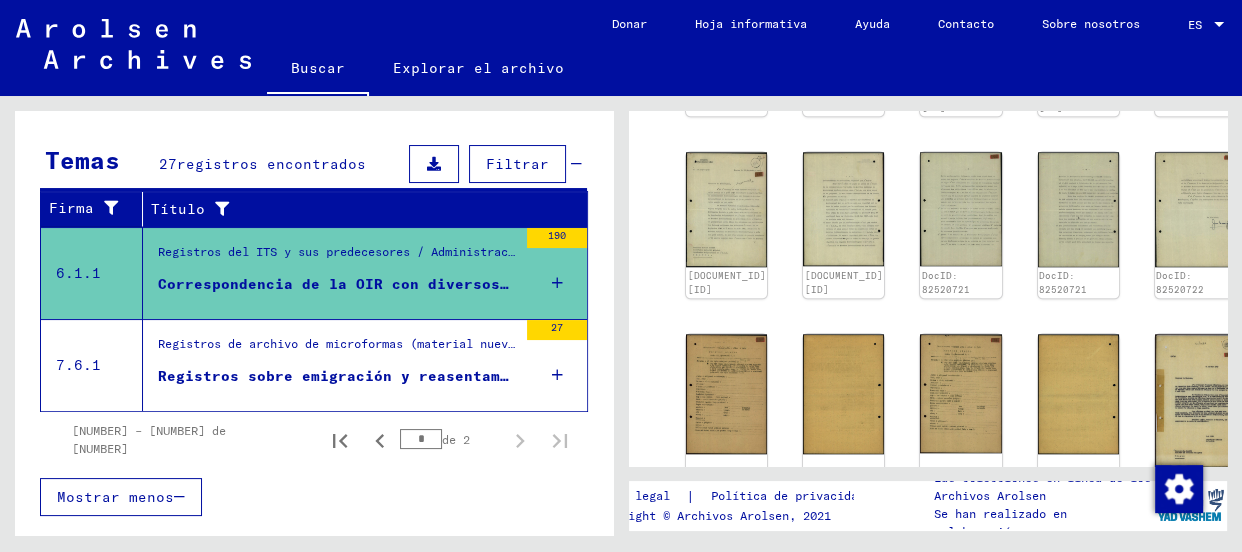 type on "*" 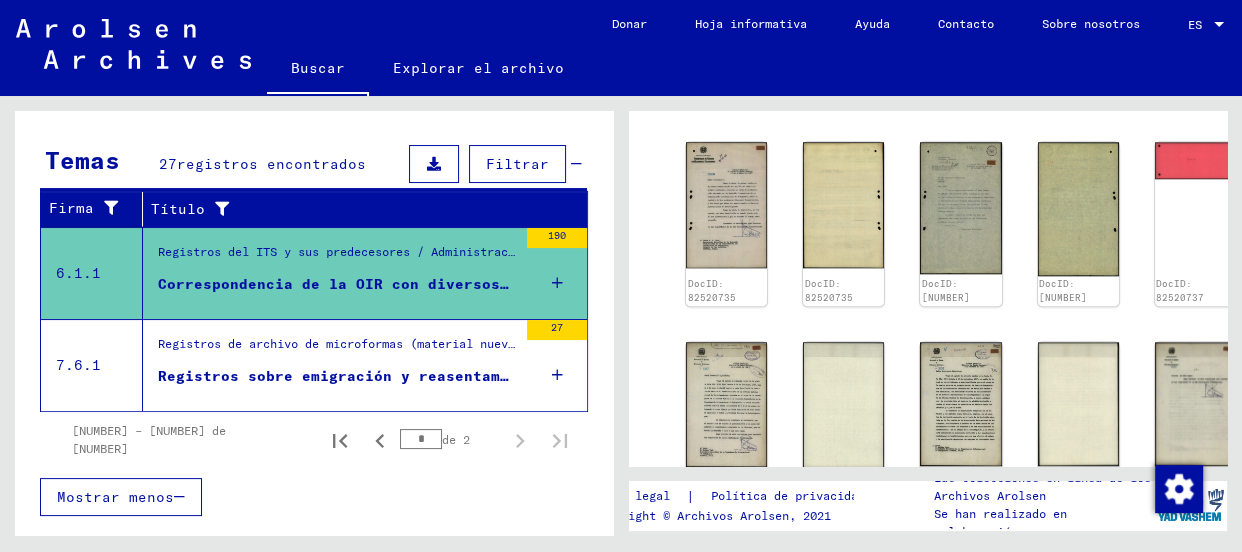 click 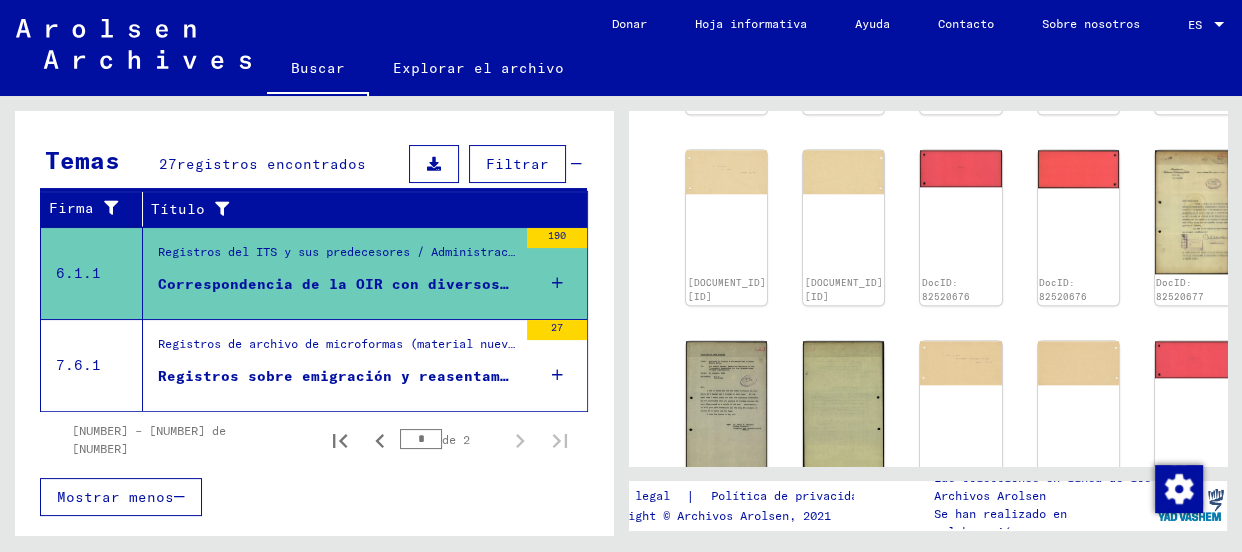 click 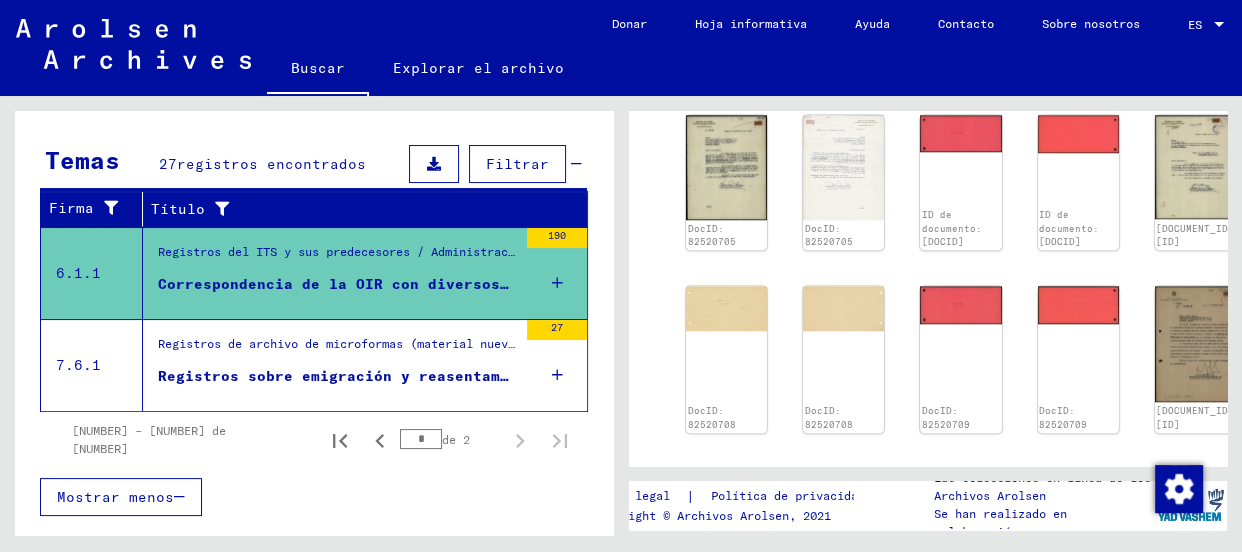 scroll, scrollTop: 2008, scrollLeft: 0, axis: vertical 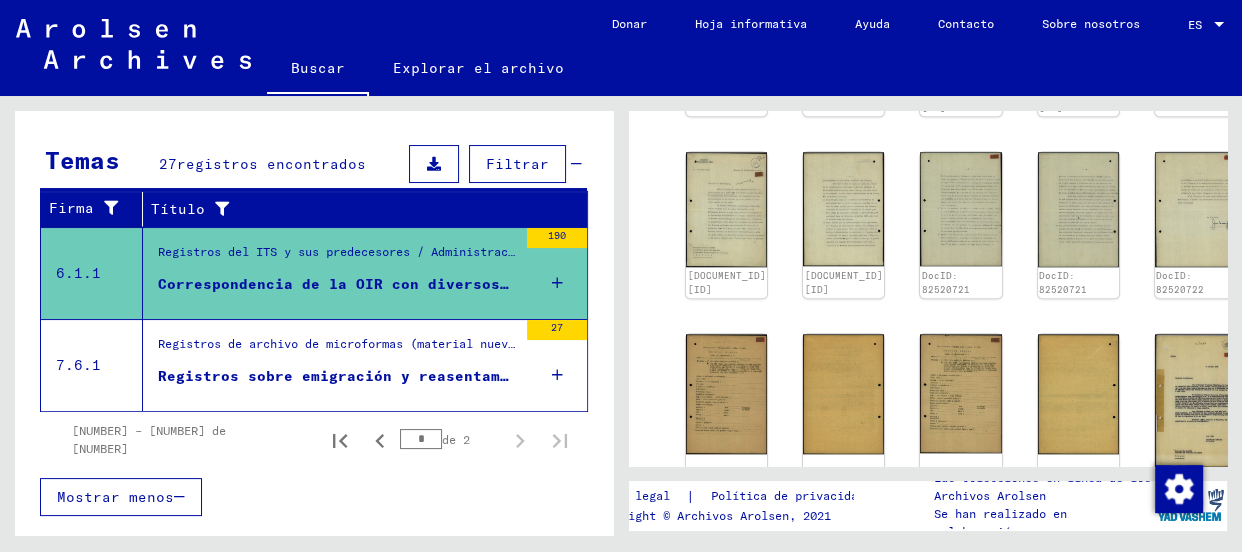 click 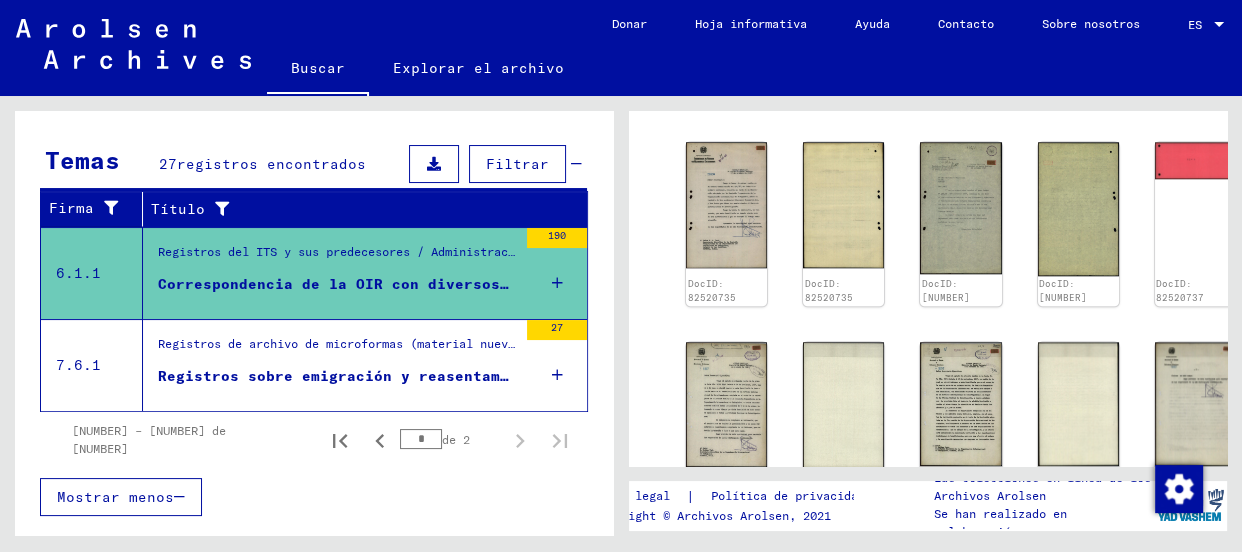 type on "**" 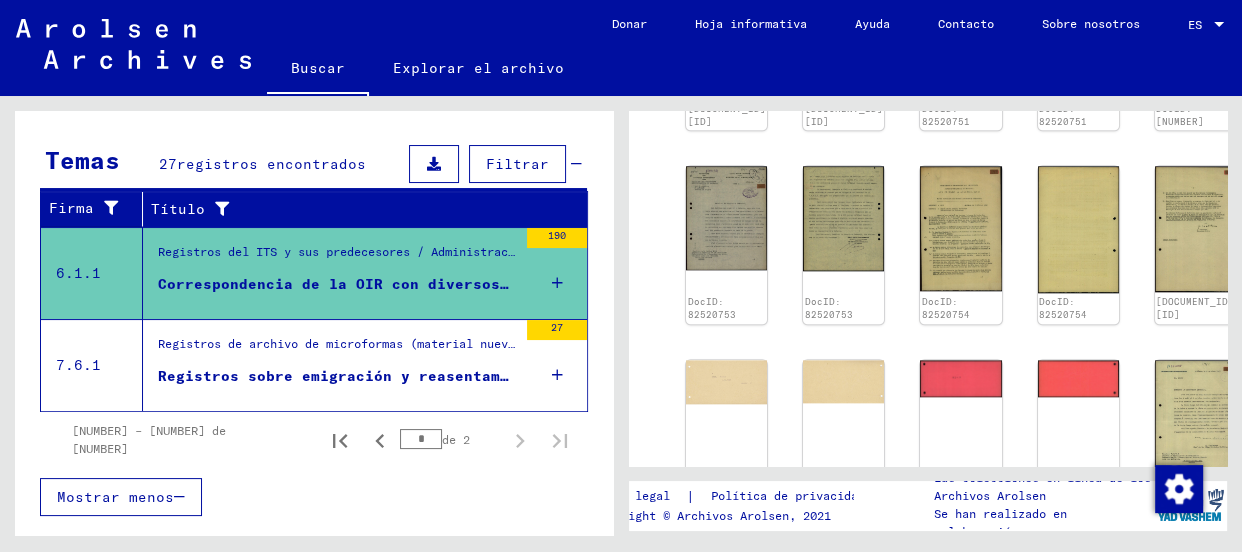 scroll, scrollTop: 2008, scrollLeft: 0, axis: vertical 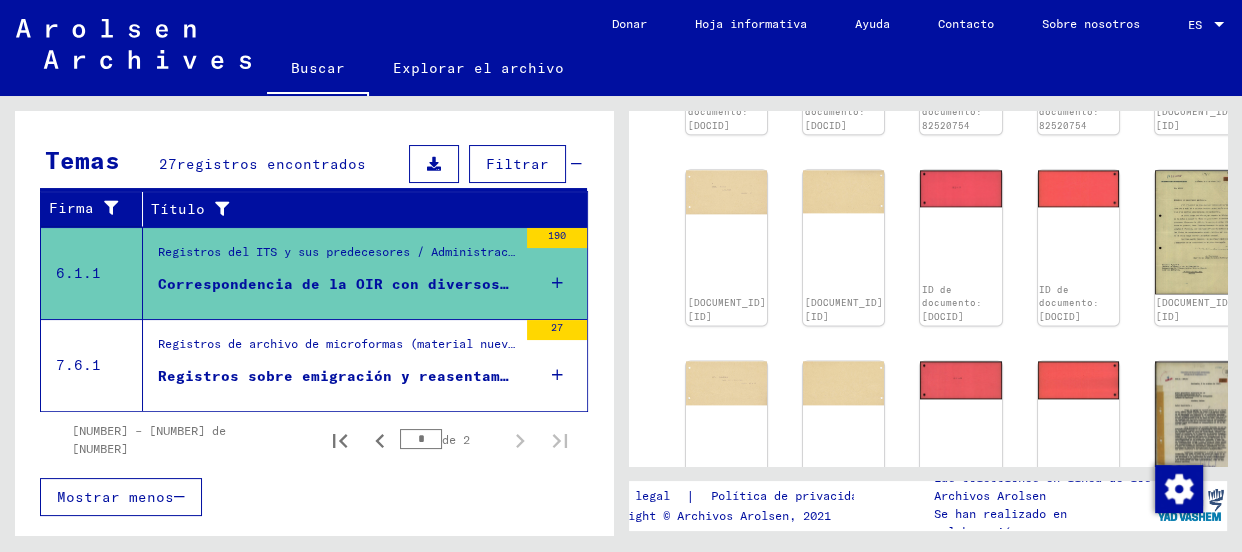 click 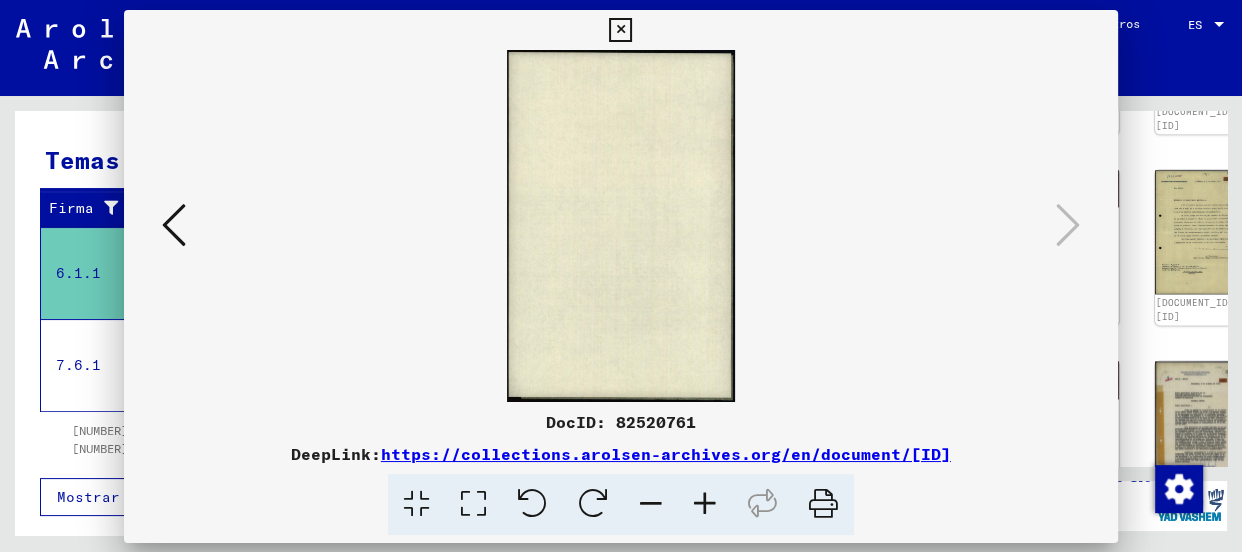 click at bounding box center [621, 276] 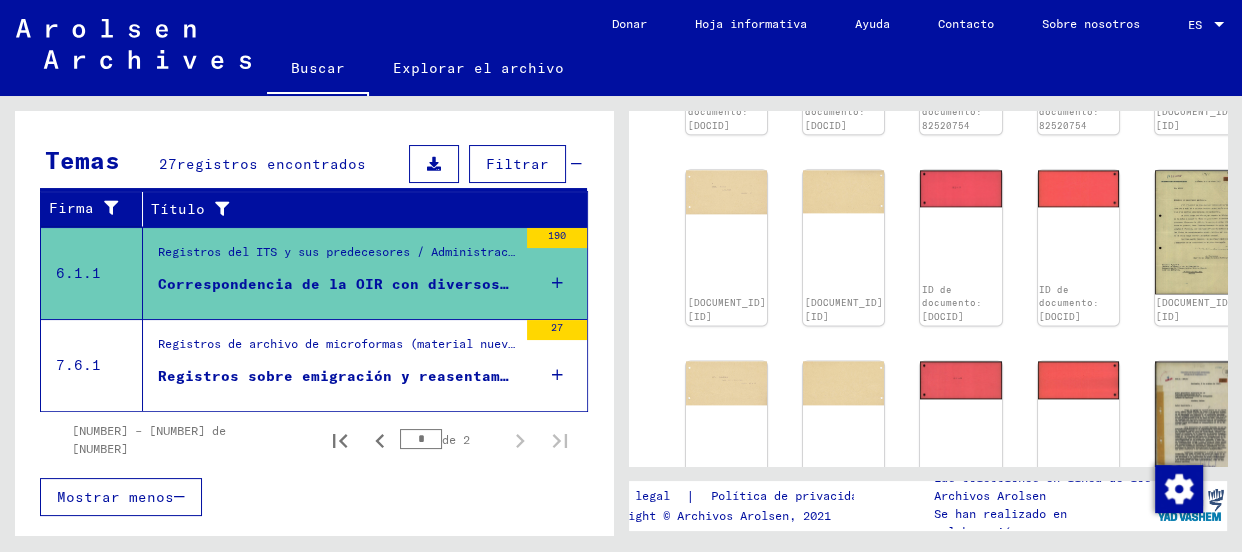 click 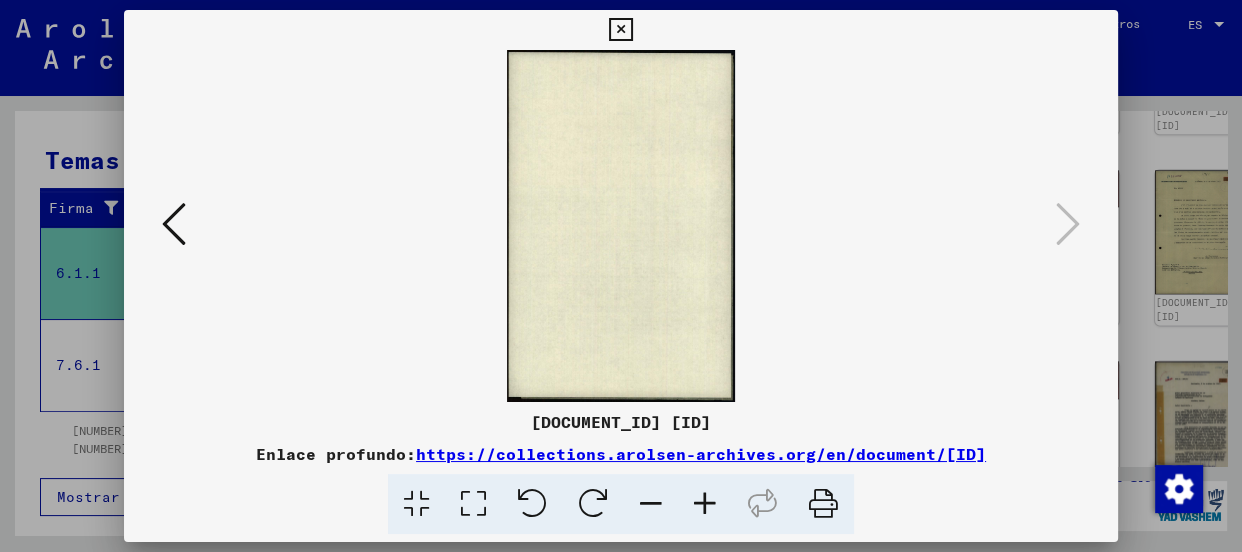 click at bounding box center (174, 224) 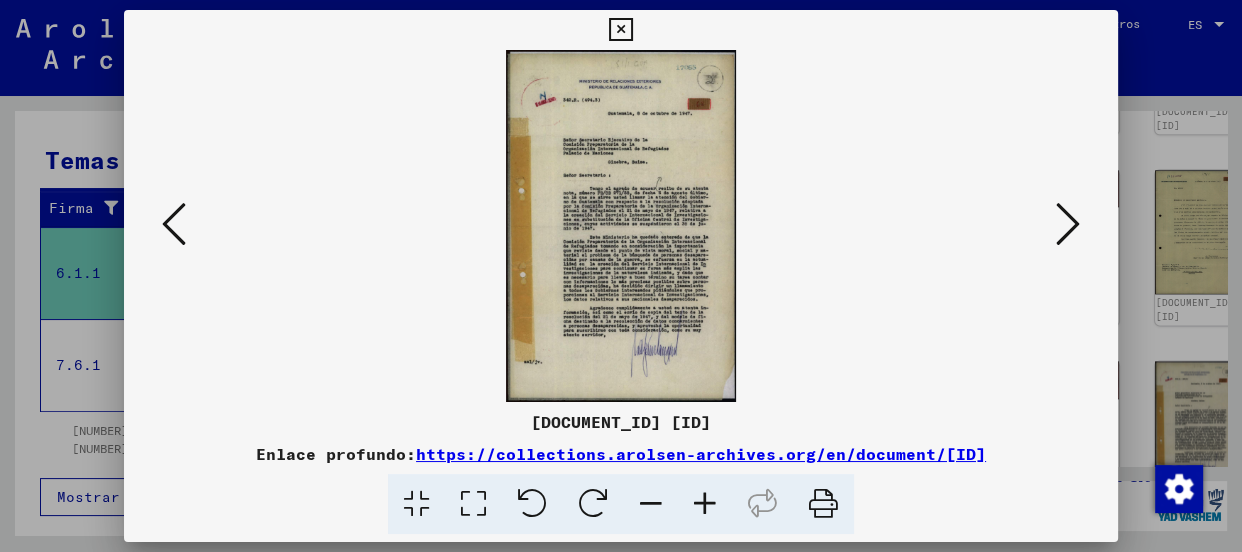 click at bounding box center [705, 504] 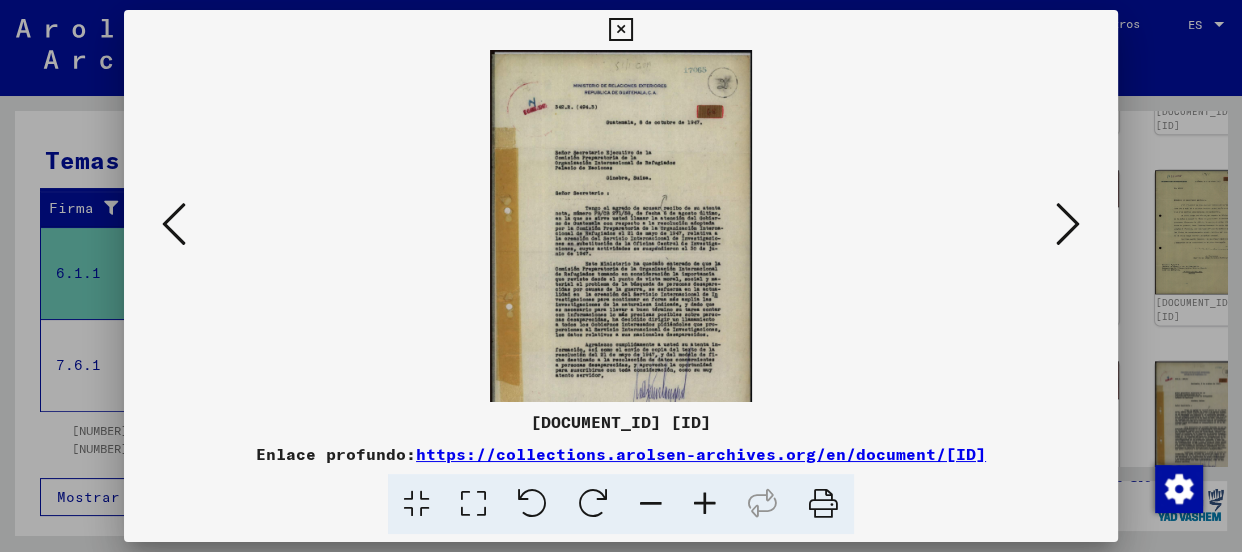 click at bounding box center (705, 504) 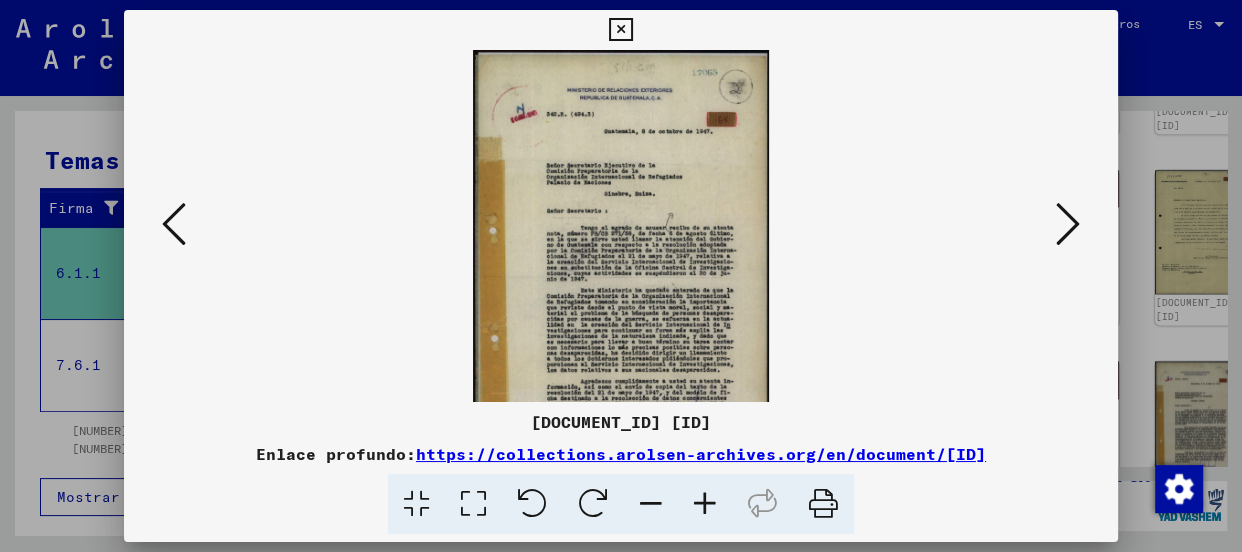 click at bounding box center [705, 504] 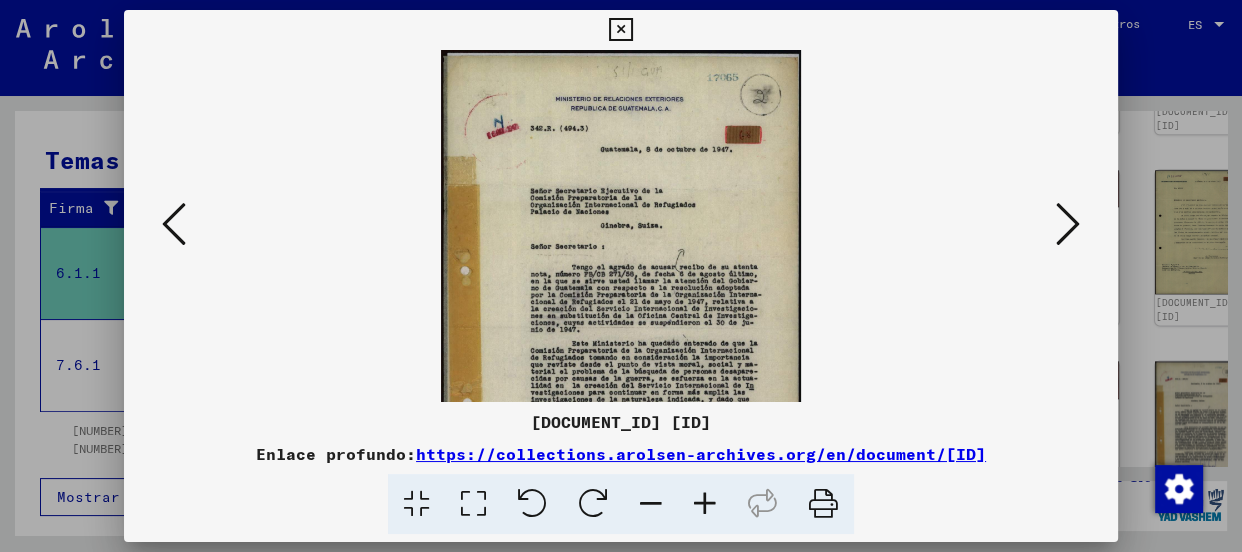click at bounding box center (705, 504) 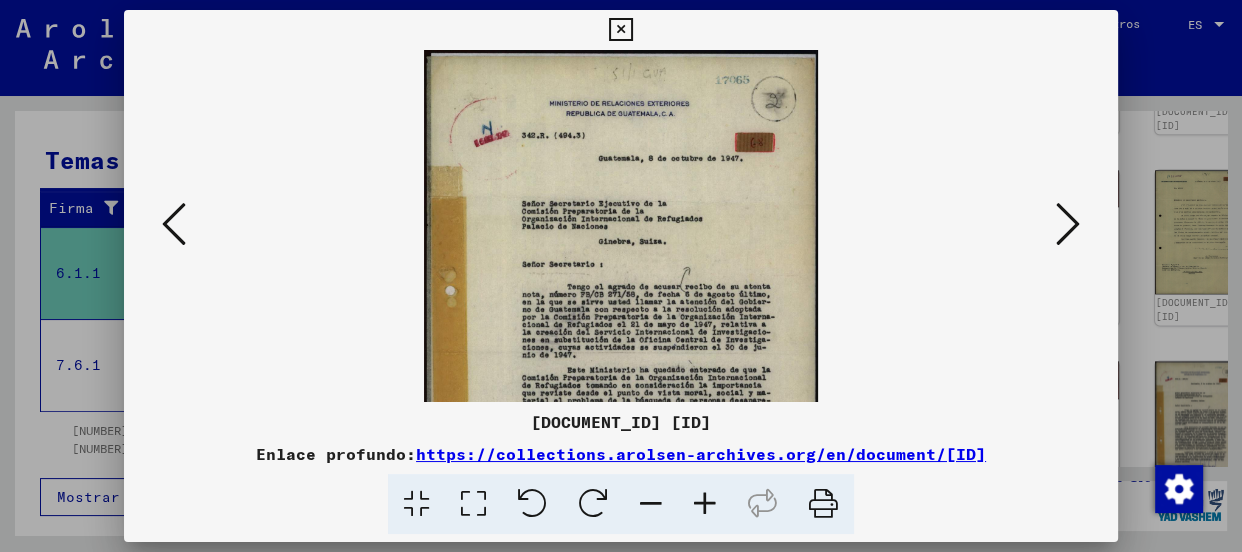 click at bounding box center [705, 504] 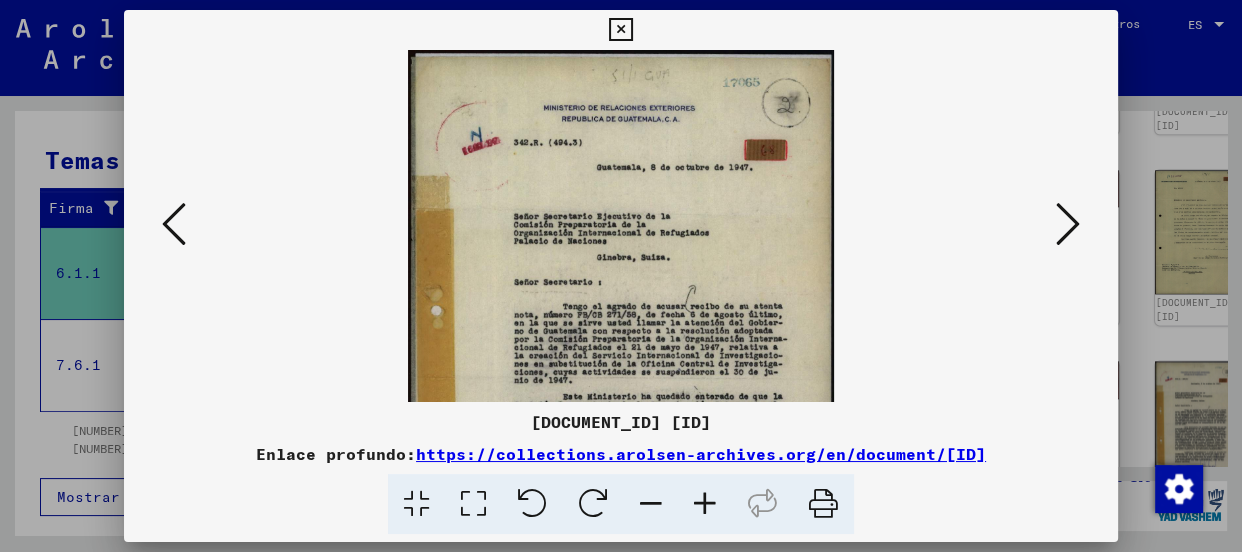 click at bounding box center [705, 504] 